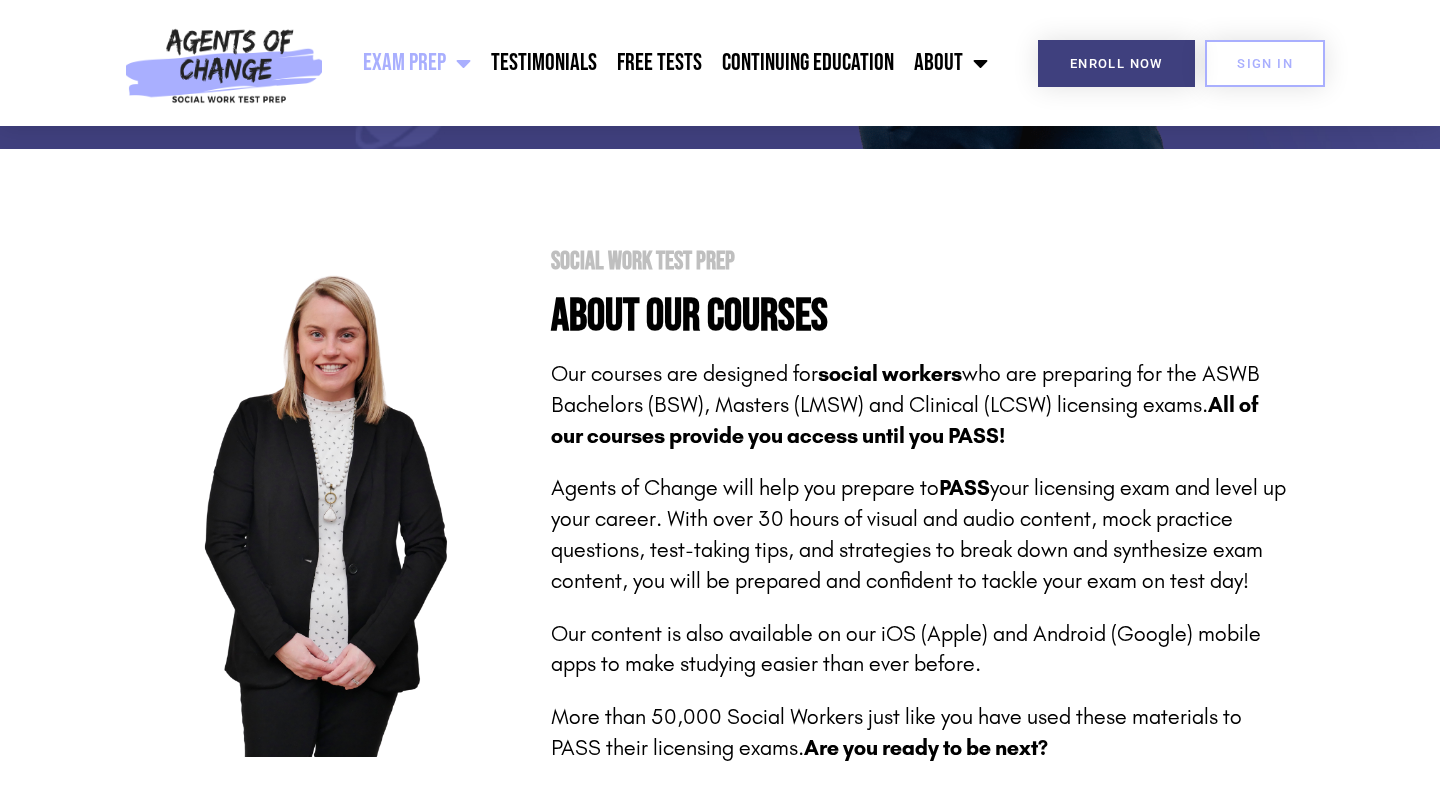 scroll, scrollTop: 809, scrollLeft: 0, axis: vertical 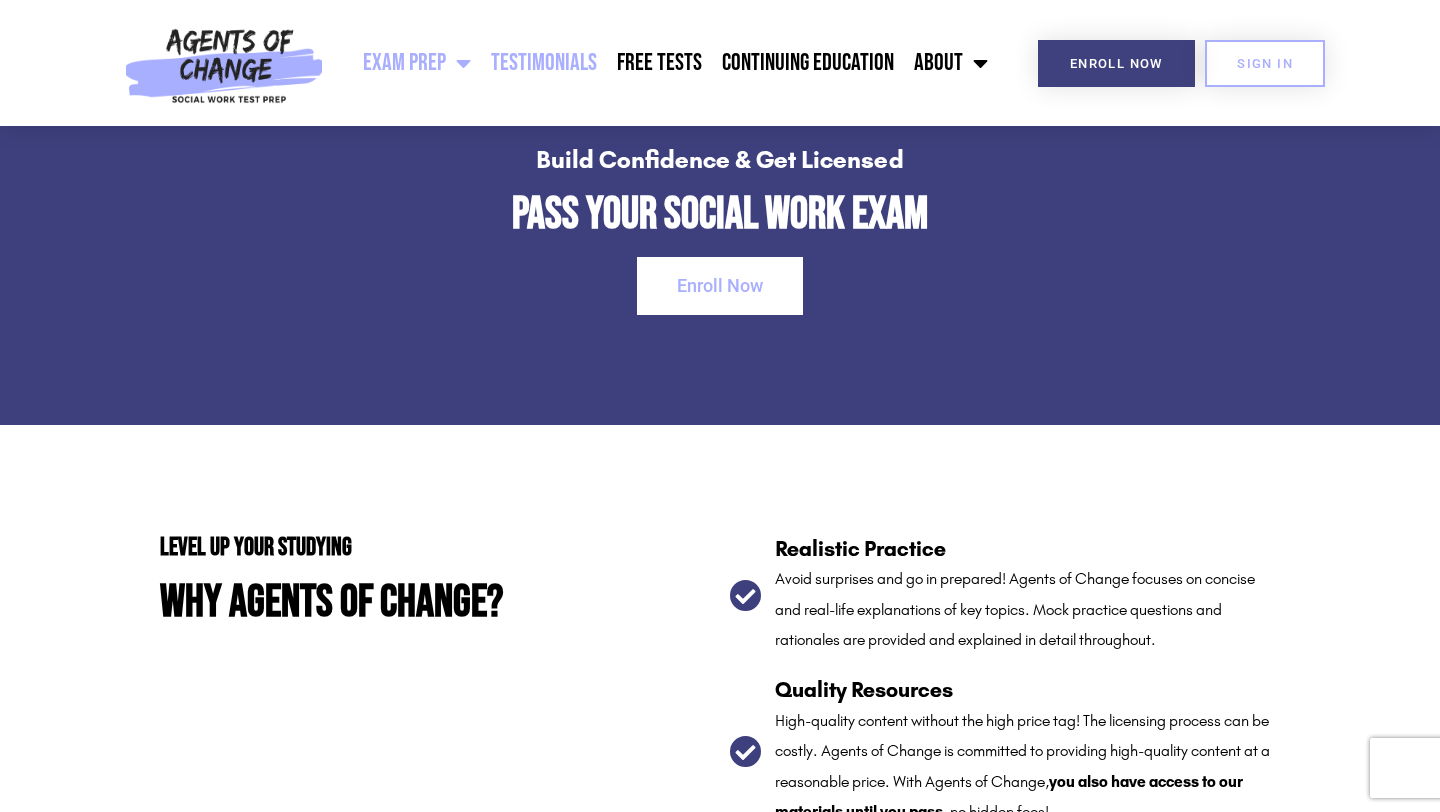click on "Testimonials" 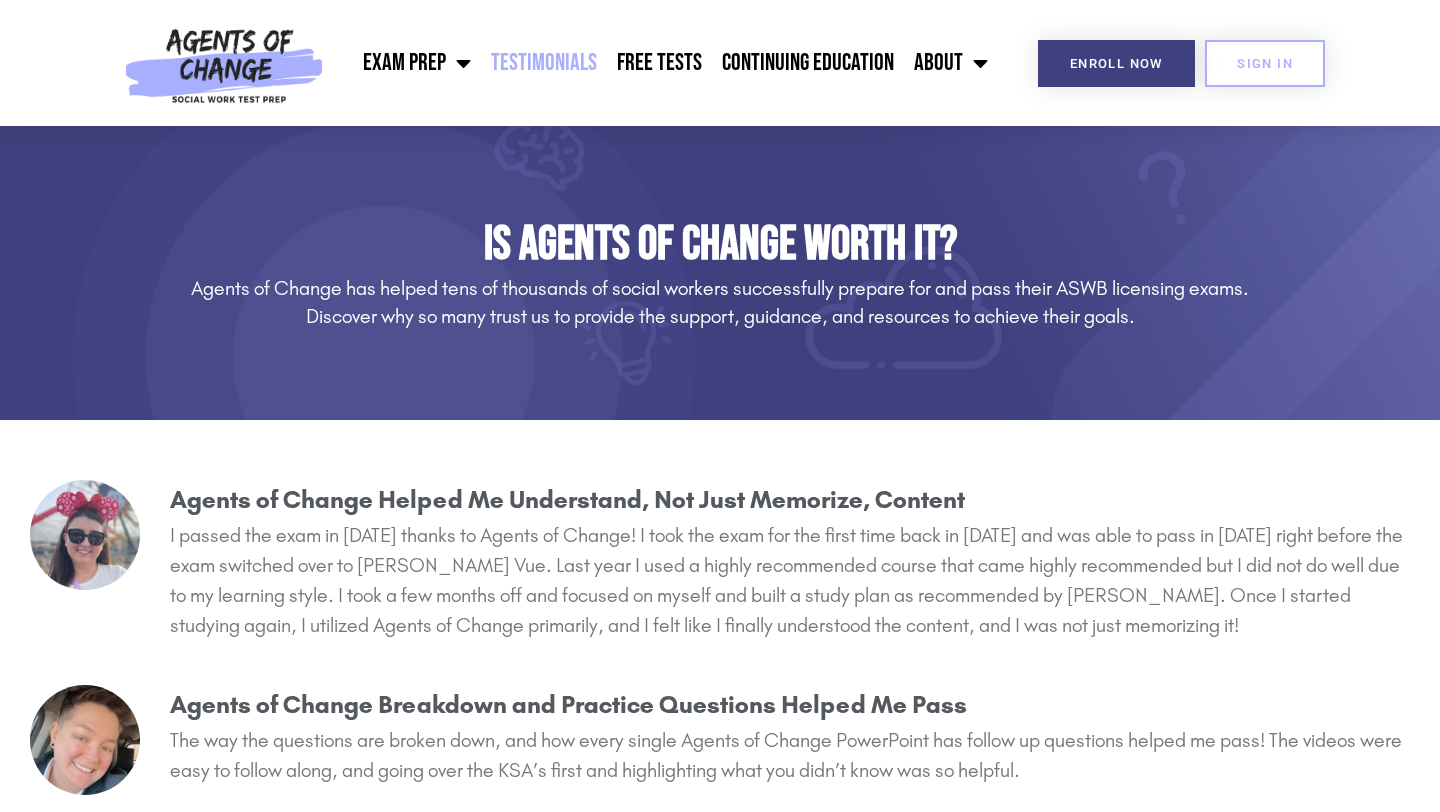 scroll, scrollTop: 119, scrollLeft: 0, axis: vertical 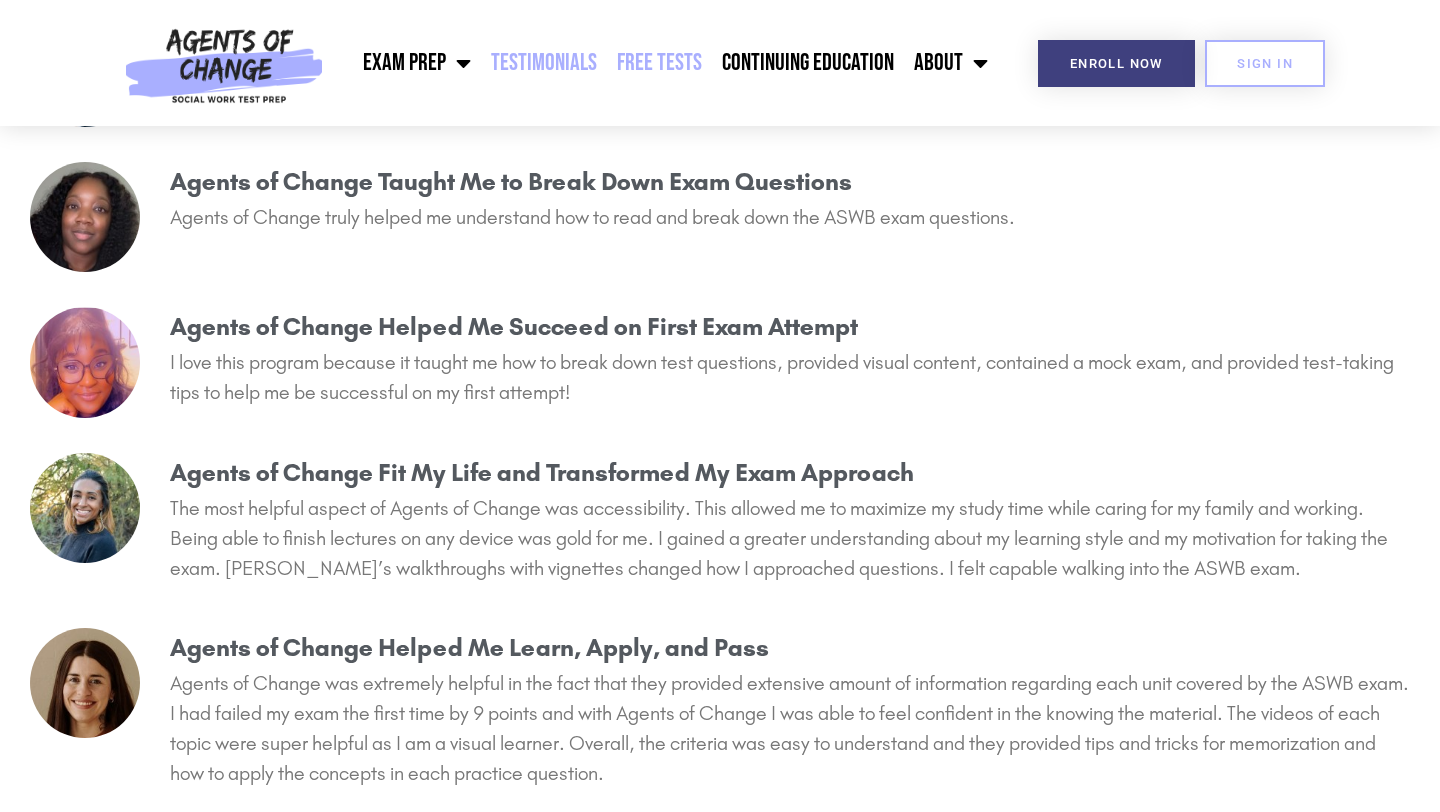 click on "Free Tests" 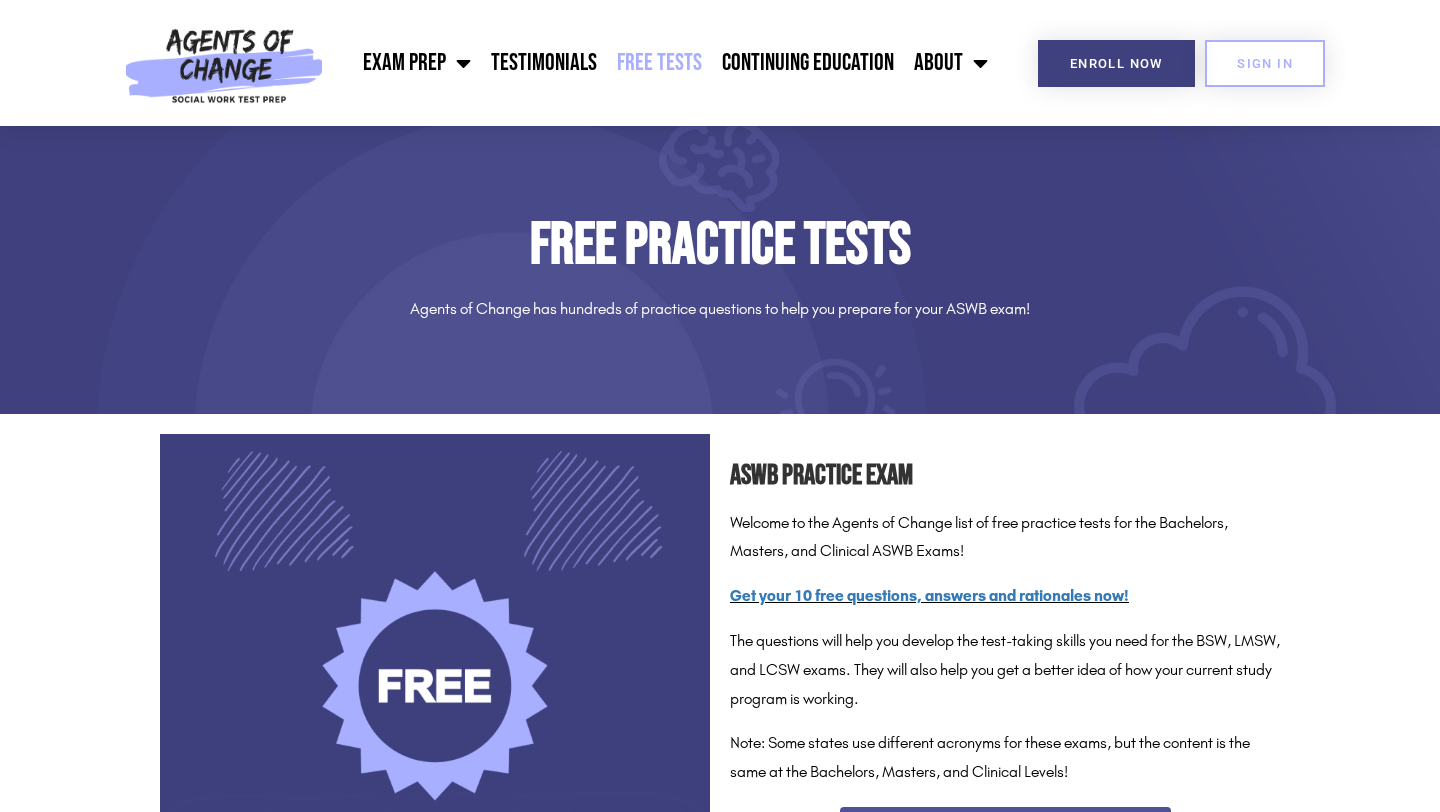 scroll, scrollTop: 0, scrollLeft: 0, axis: both 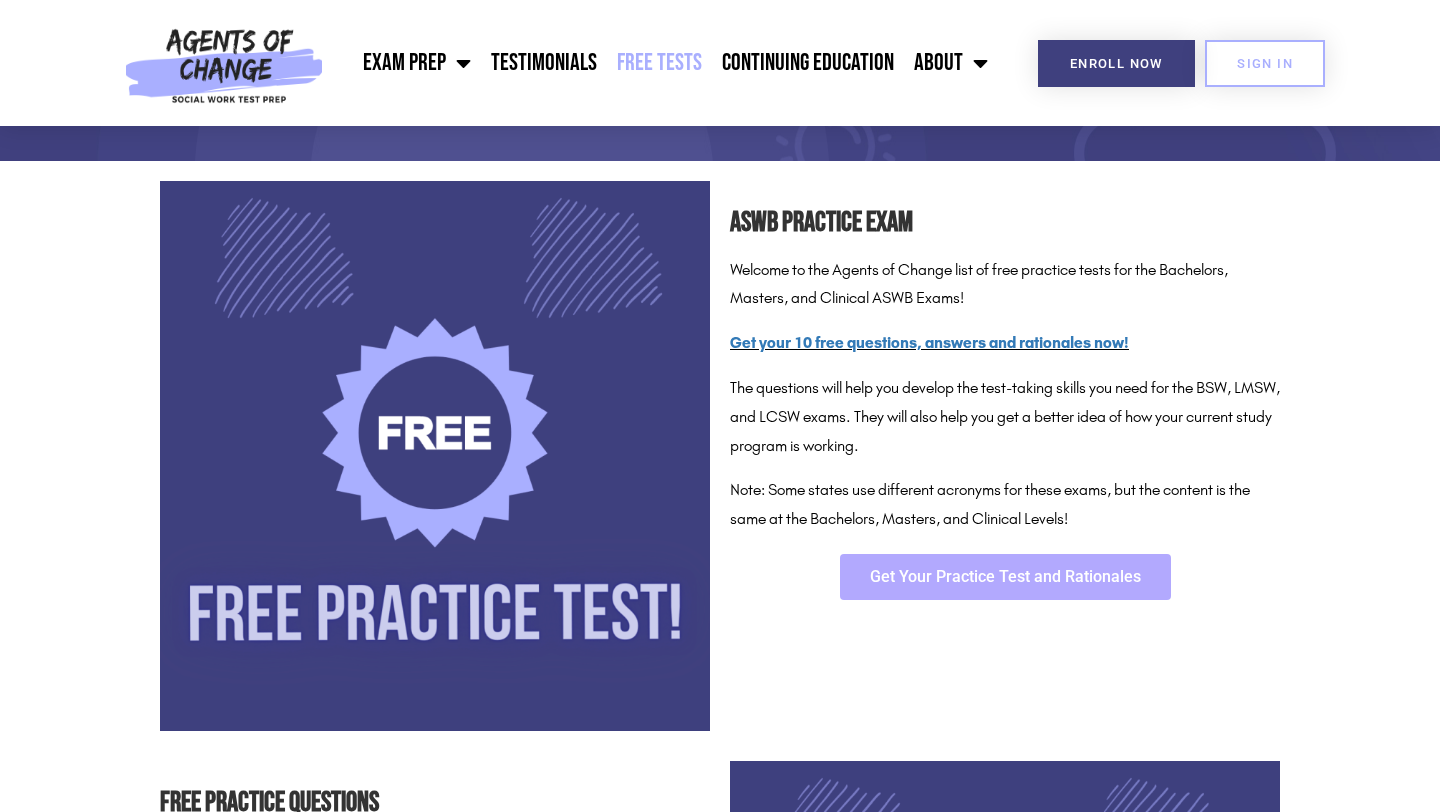click on "Get Your Practice Test and Rationales" at bounding box center (1005, 577) 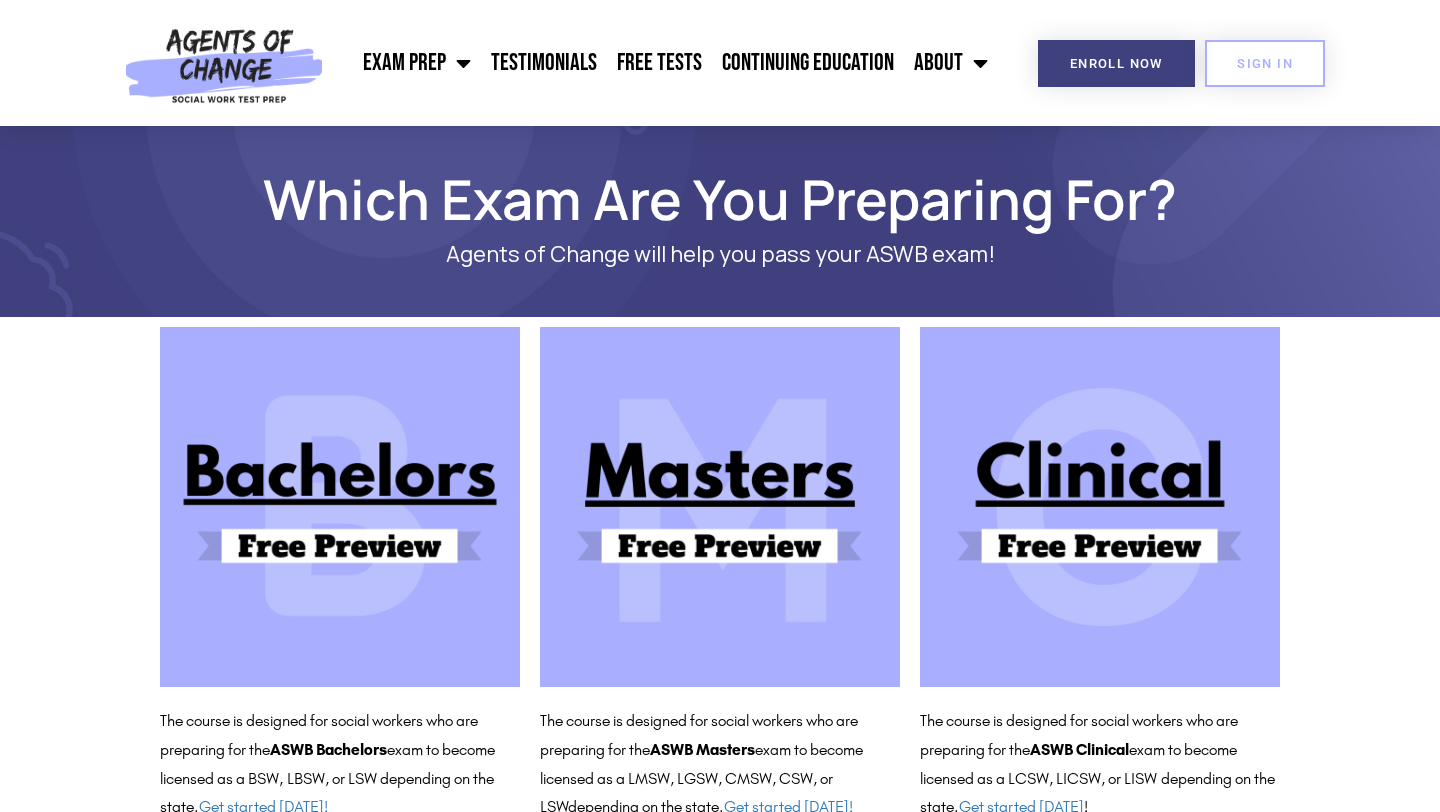 scroll, scrollTop: 0, scrollLeft: 0, axis: both 